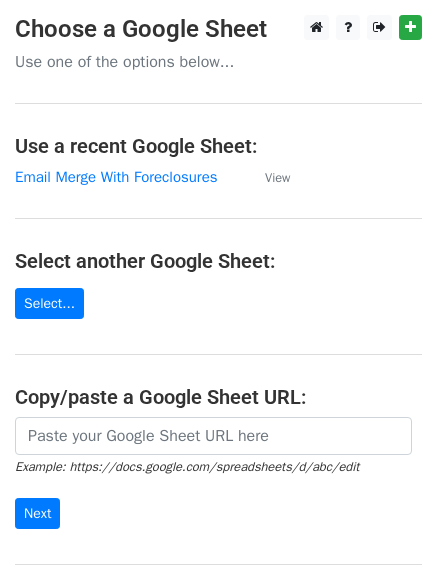 scroll, scrollTop: 0, scrollLeft: 0, axis: both 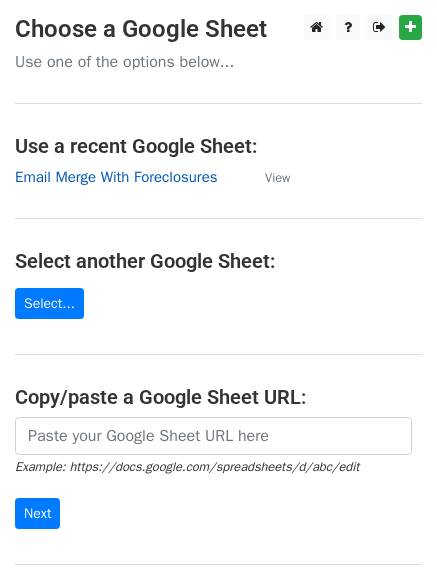 click on "Email Merge With Foreclosures" at bounding box center (116, 177) 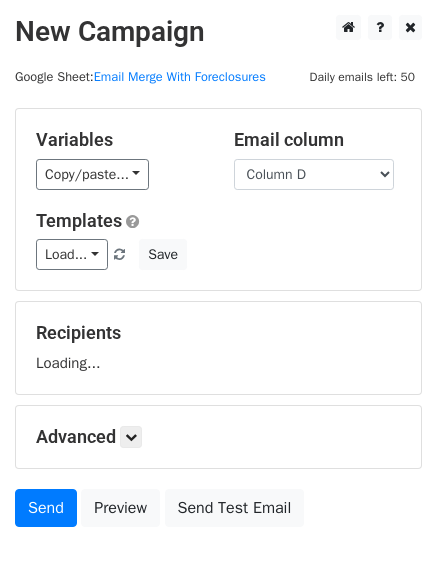 scroll, scrollTop: 0, scrollLeft: 0, axis: both 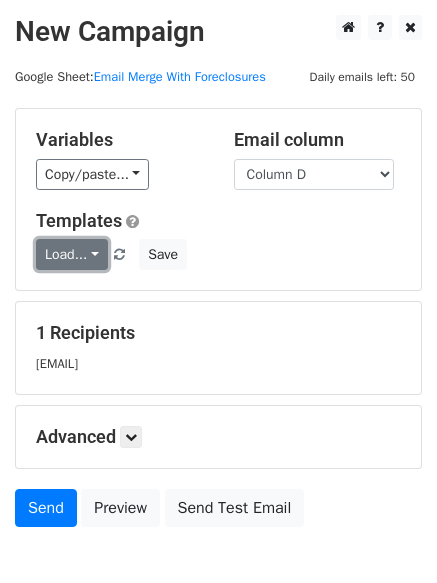 click on "Load..." at bounding box center [72, 254] 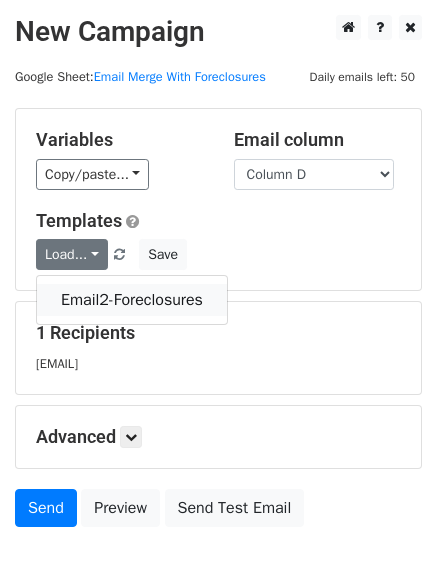 click on "Email2-Foreclosures" at bounding box center [132, 300] 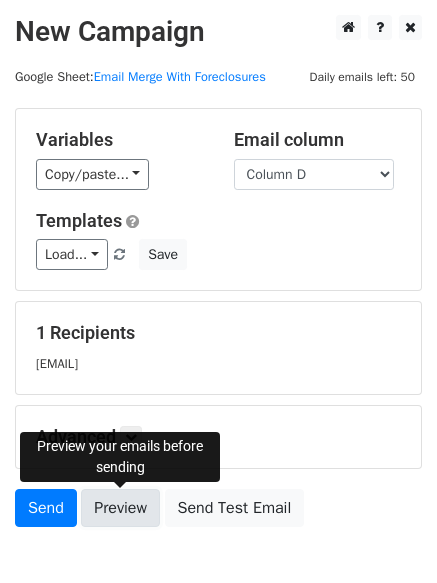 click on "Preview" at bounding box center (120, 508) 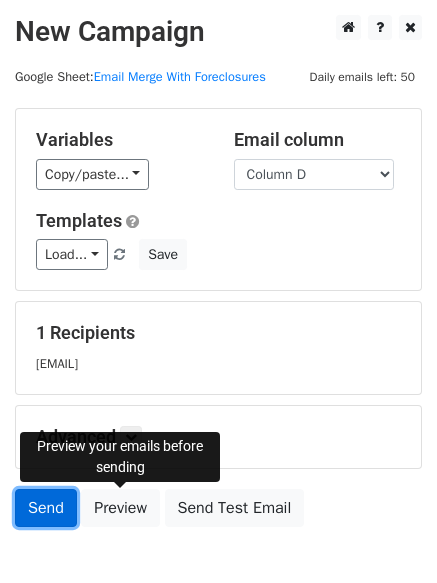 click on "Send" at bounding box center (46, 508) 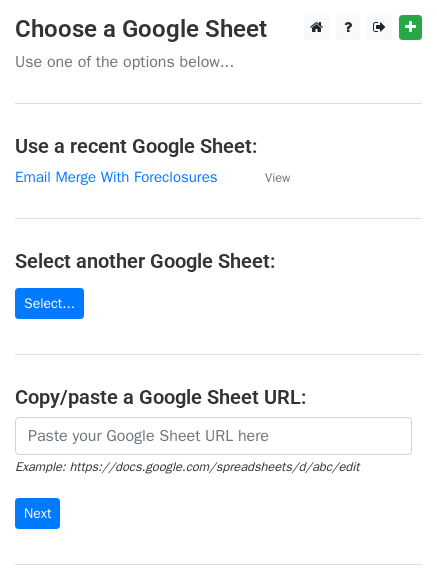 scroll, scrollTop: 0, scrollLeft: 0, axis: both 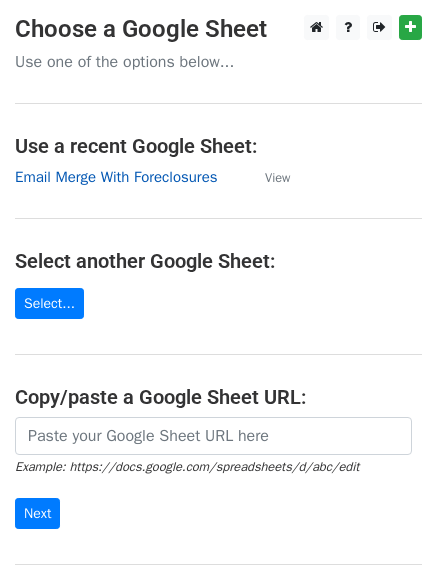click on "Email Merge With Foreclosures" at bounding box center [116, 177] 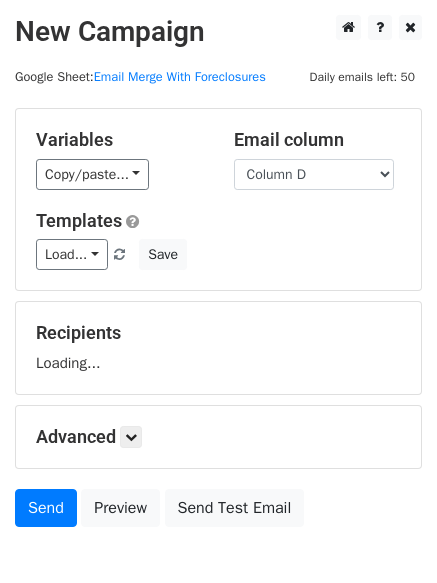 scroll, scrollTop: 0, scrollLeft: 0, axis: both 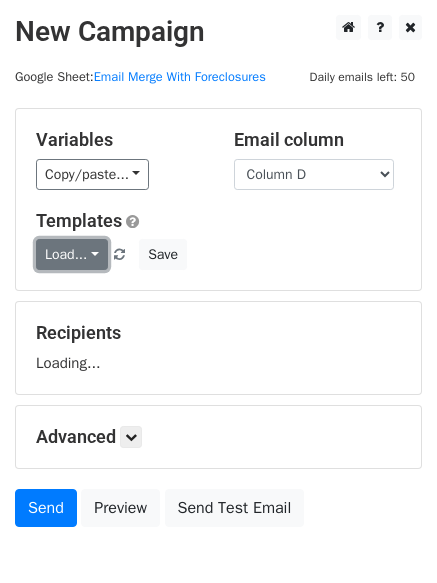 click on "Load..." at bounding box center [72, 254] 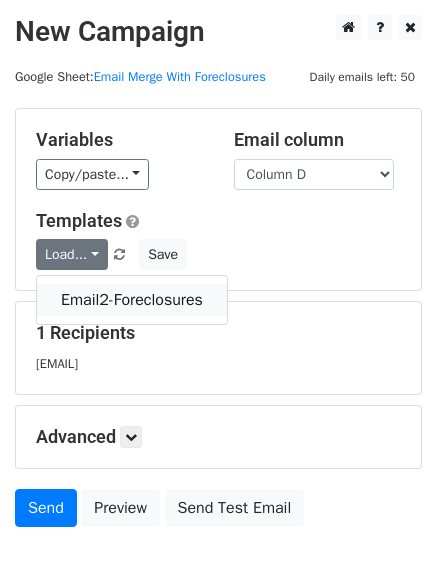 click on "Email2-Foreclosures" at bounding box center (132, 300) 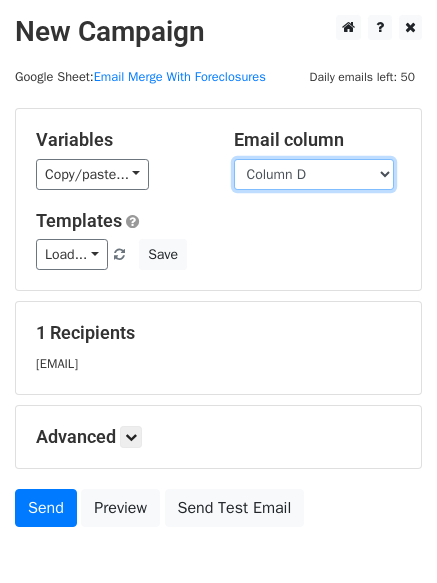 click on "Column A
Column B
Column C
Column D
Column E
Column F" at bounding box center [314, 174] 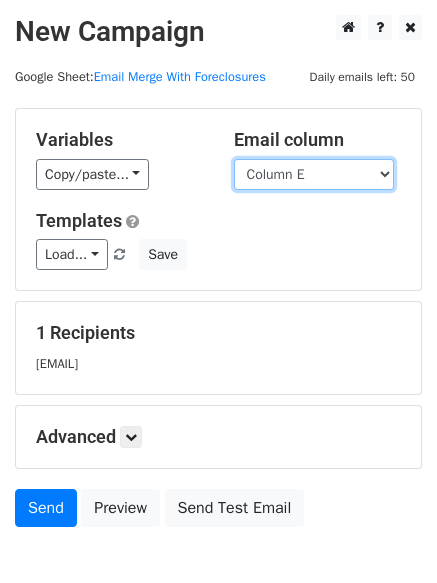 click on "Column A
Column B
Column C
Column D
Column E
Column F" at bounding box center [314, 174] 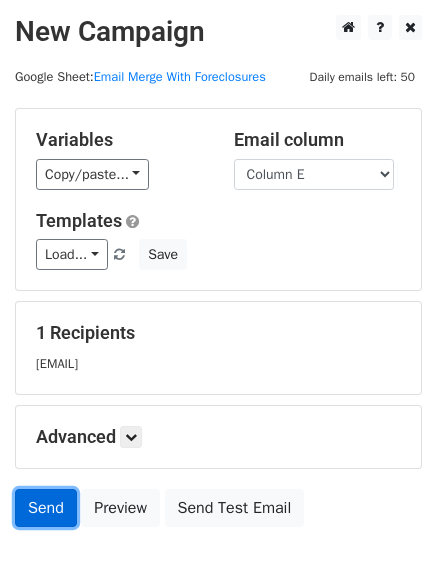 click on "Send" at bounding box center (46, 508) 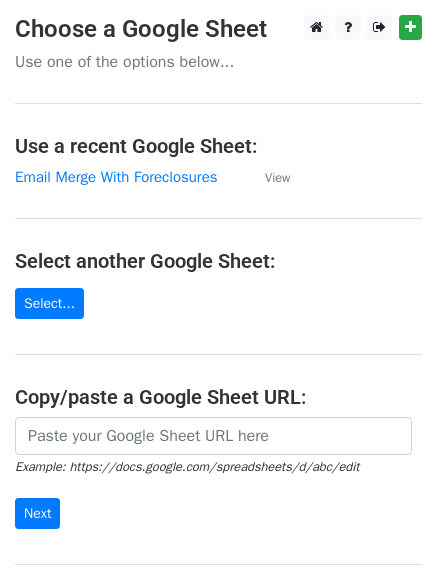 scroll, scrollTop: 0, scrollLeft: 0, axis: both 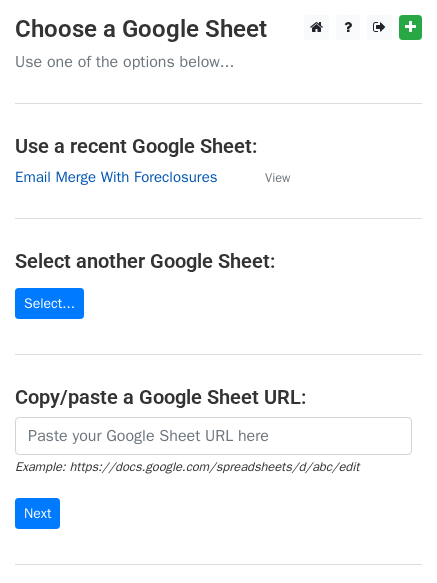 click on "Email Merge With Foreclosures" at bounding box center (116, 177) 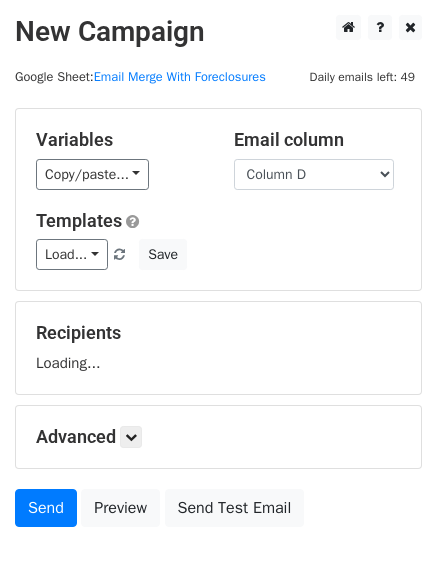 scroll, scrollTop: 0, scrollLeft: 0, axis: both 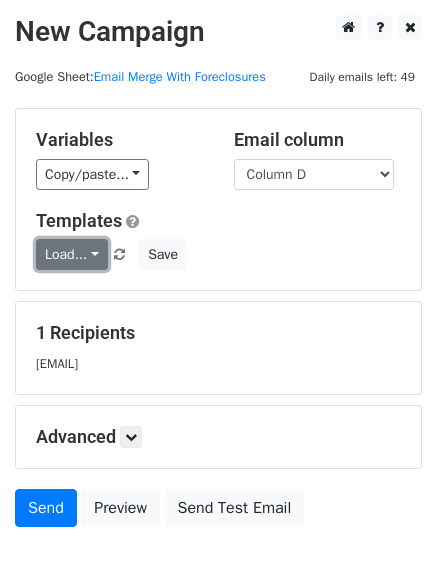 click on "Load..." at bounding box center [72, 254] 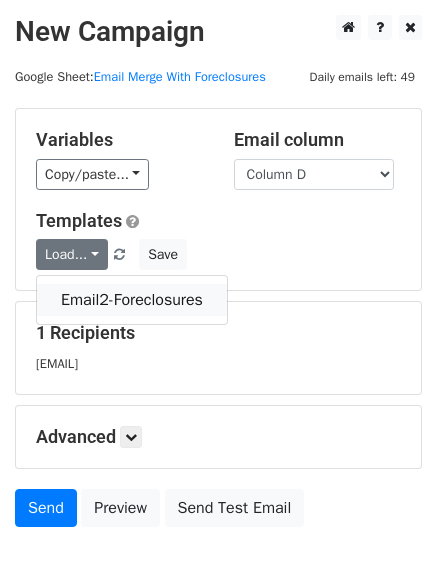 click on "Email2-Foreclosures" at bounding box center [132, 300] 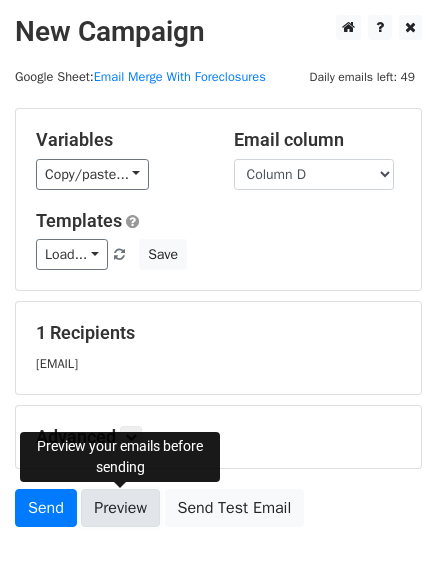 click on "Preview" at bounding box center (120, 508) 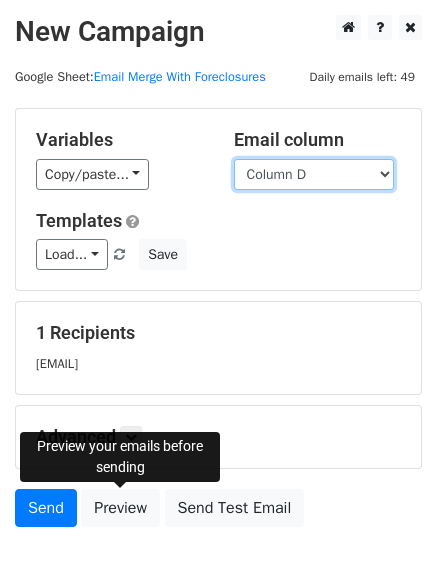 click on "Column A
Column B
Column C
Column D
Column E
Column F" at bounding box center [314, 174] 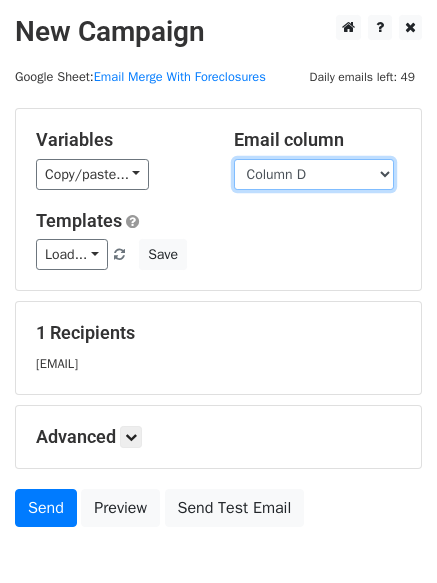 select on "Column E" 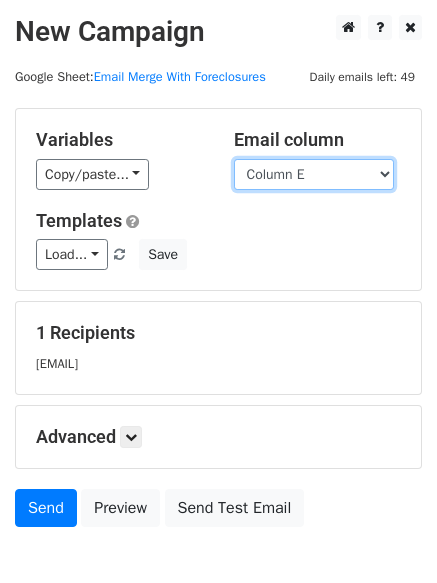 click on "Column A
Column B
Column C
Column D
Column E
Column F" at bounding box center [314, 174] 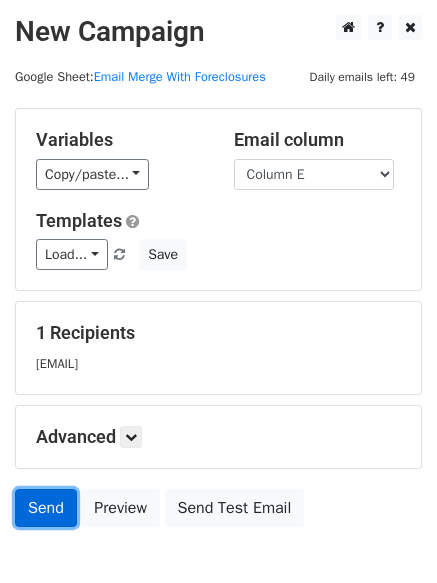 click on "Send" at bounding box center (46, 508) 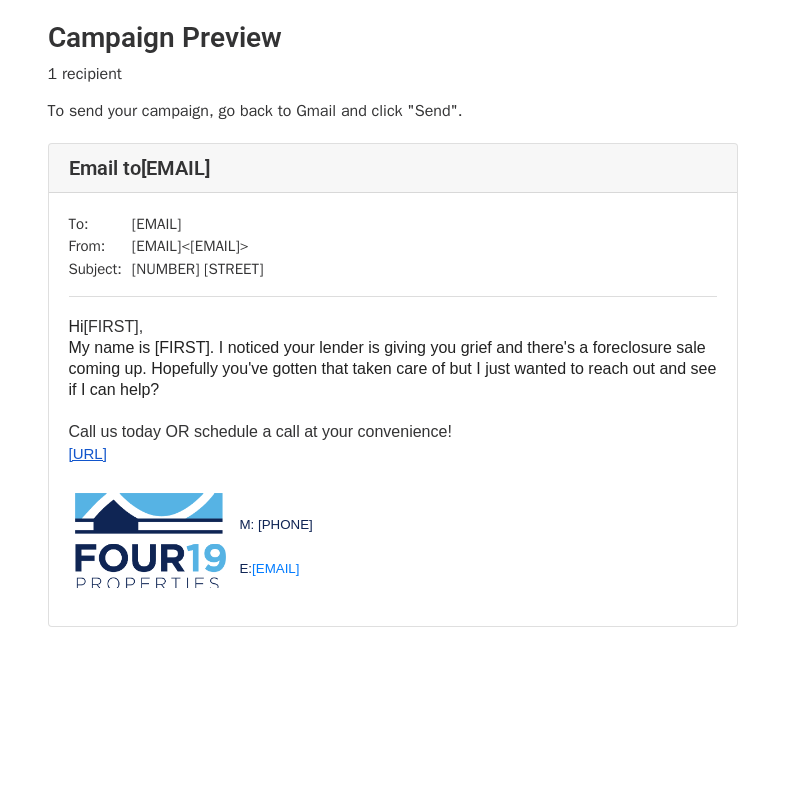 scroll, scrollTop: 0, scrollLeft: 0, axis: both 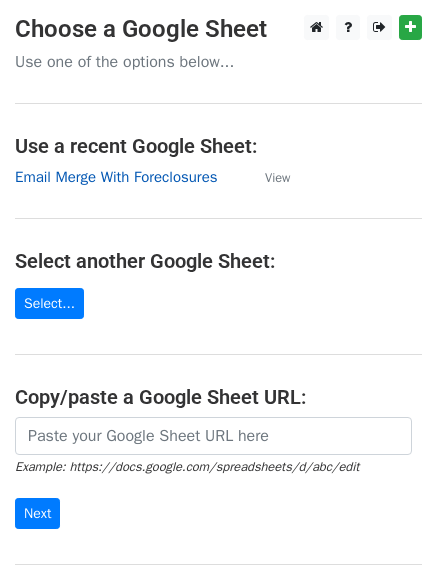click on "Email Merge With Foreclosures" at bounding box center (116, 177) 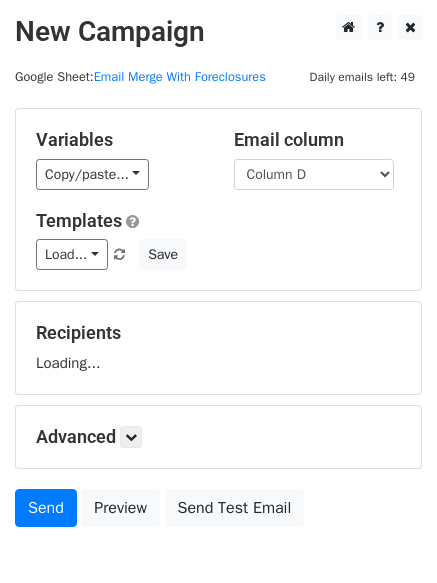 scroll, scrollTop: 0, scrollLeft: 0, axis: both 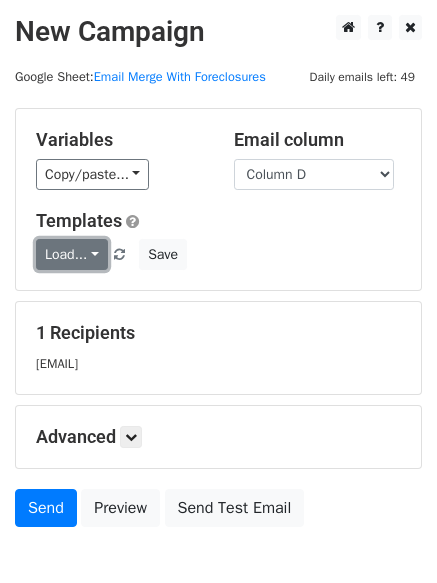click on "Load..." at bounding box center [72, 254] 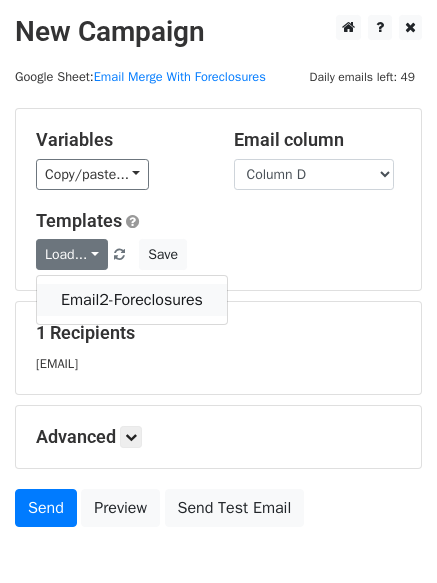 click on "Email2-Foreclosures" at bounding box center [132, 300] 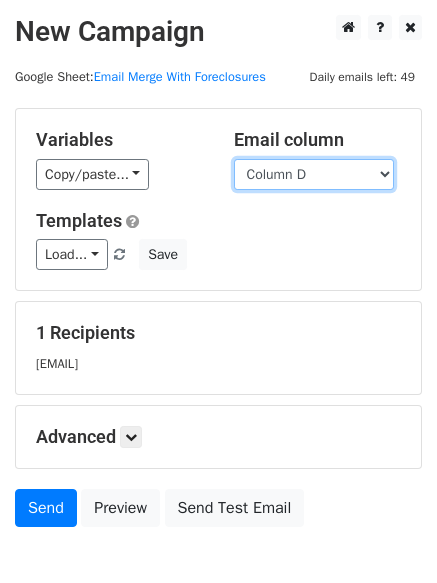 click on "Column A
Column B
Column C
Column D
Column E
Column F" at bounding box center [314, 174] 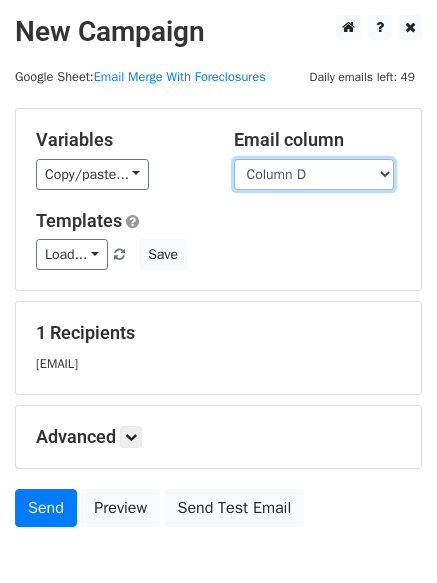 click on "Column A
Column B
Column C
Column D
Column E
Column F" at bounding box center (314, 174) 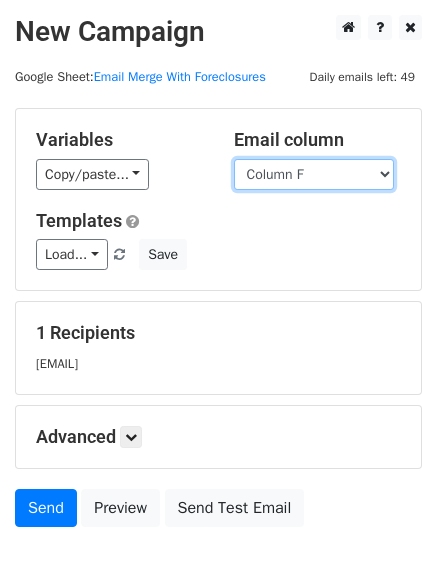 click on "Column A
Column B
Column C
Column D
Column E
Column F" at bounding box center (314, 174) 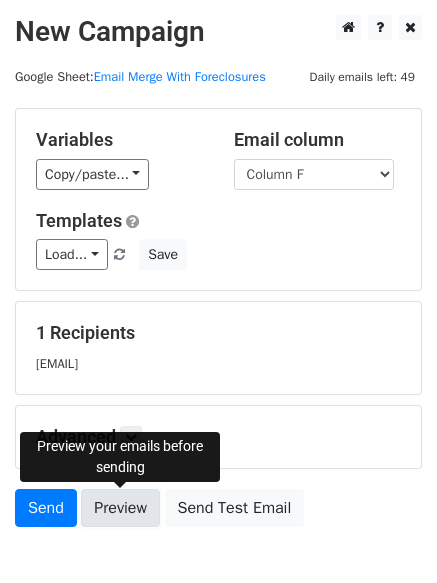 click on "Preview" at bounding box center [120, 508] 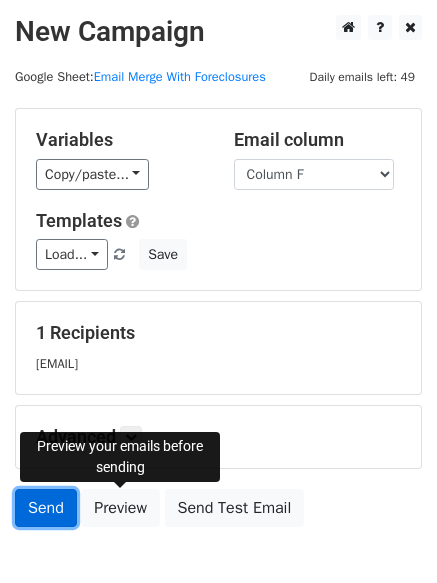 click on "Send" at bounding box center (46, 508) 